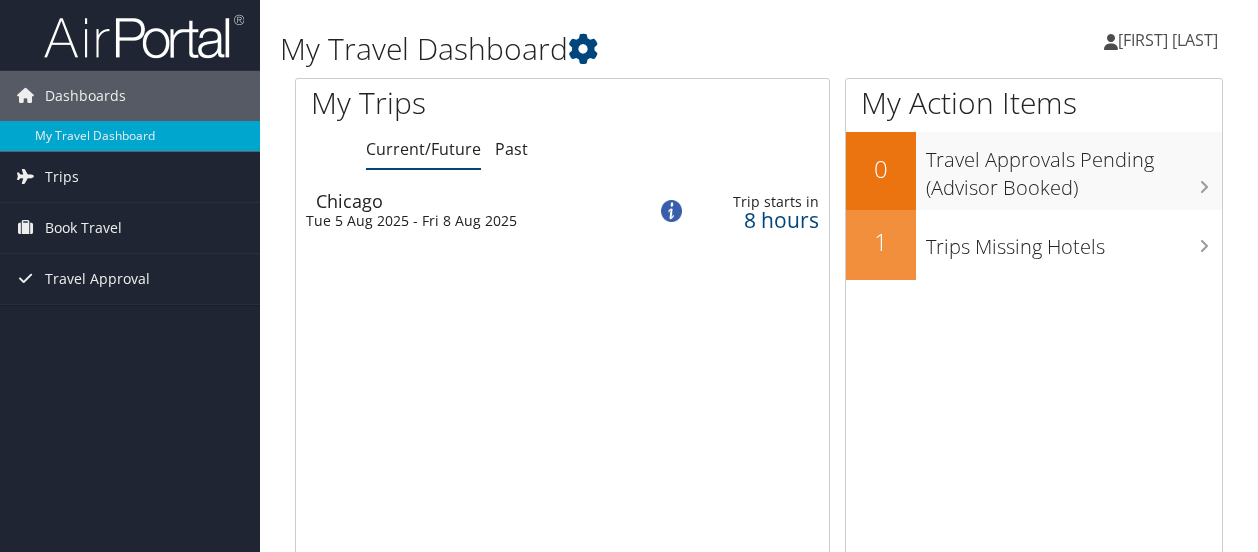 scroll, scrollTop: 0, scrollLeft: 0, axis: both 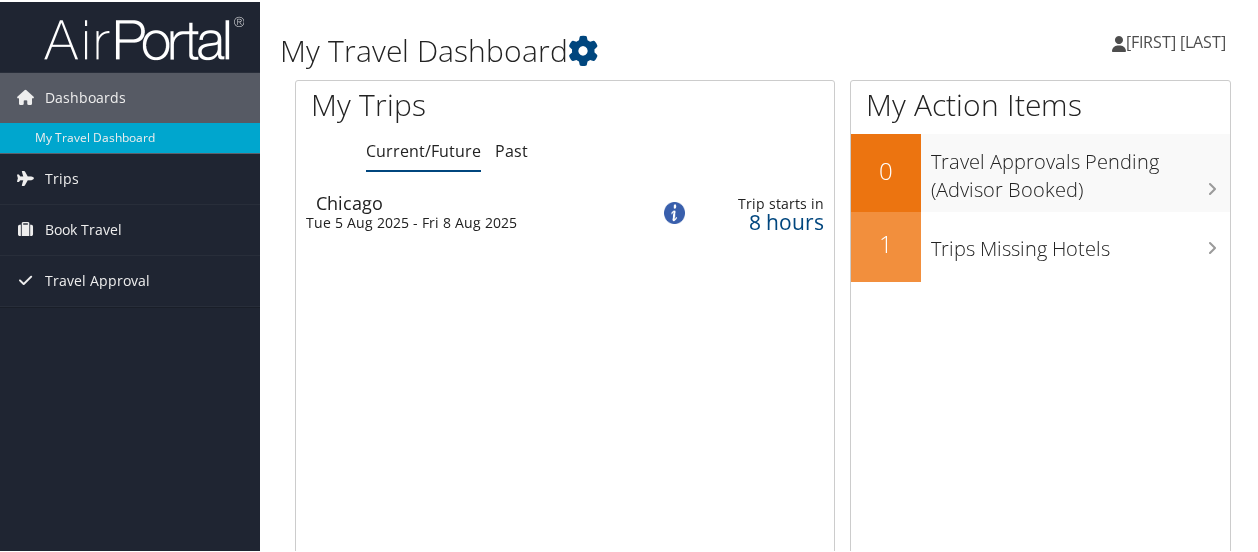 click on "Tue 5 Aug 2025 - Fri 8 Aug 2025" at bounding box center (462, 221) 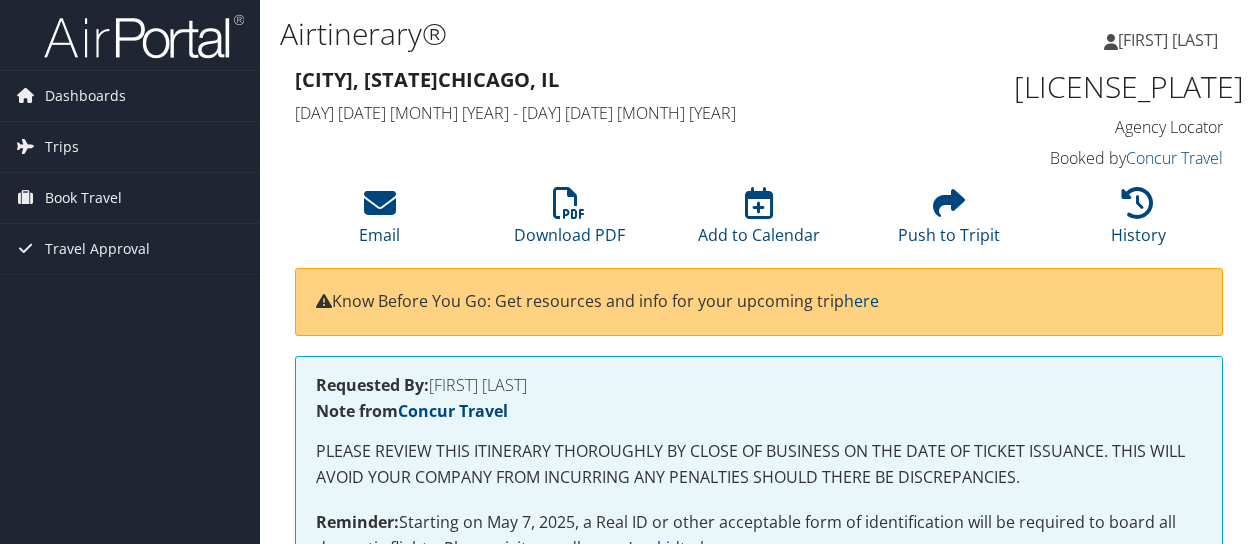 scroll, scrollTop: 0, scrollLeft: 0, axis: both 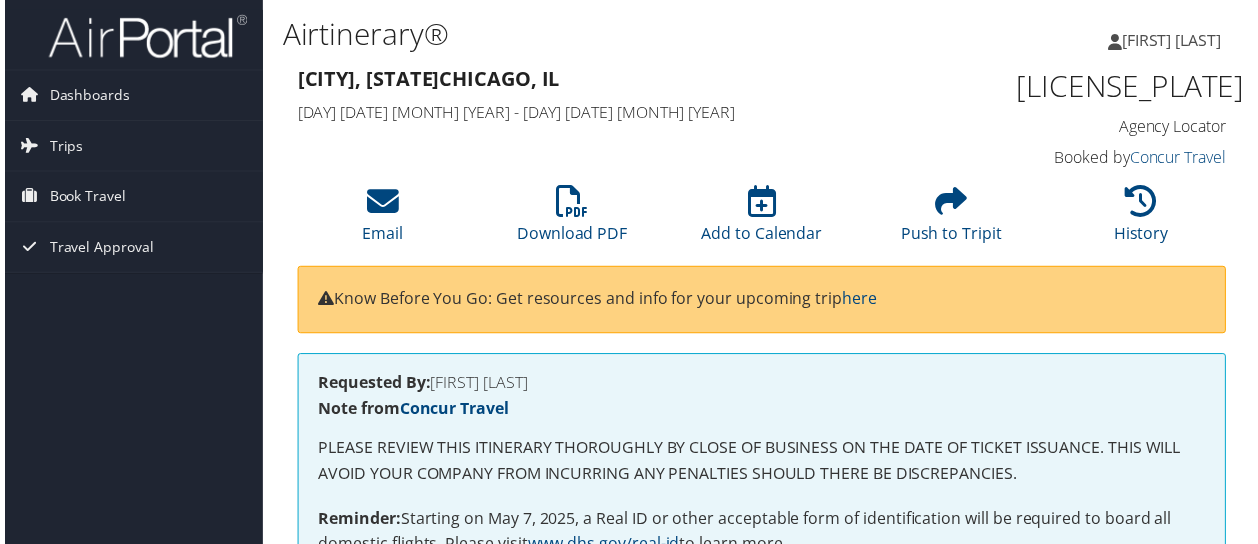 click on "Requested By:  PENNELOPE CABANISS
Note from  Concur Travel                                              PLEASE REVIEW THIS ITINERARY THOROUGHLY BY CLOSE OF BUSINESS ON THE DATE OF TICKET ISSUANCE. THIS WILL AVOID YOUR COMPANY FROM INCURRING ANY PENALTIES SHOULD THERE BE DISCREPANCIES.
Reminder:  Starting on May 7, 2025, a Real ID or other acceptable form of identification will be required to board all domestic flights. Please visit  www.dhs.gov/real-id  to learn more." at bounding box center (763, 479) 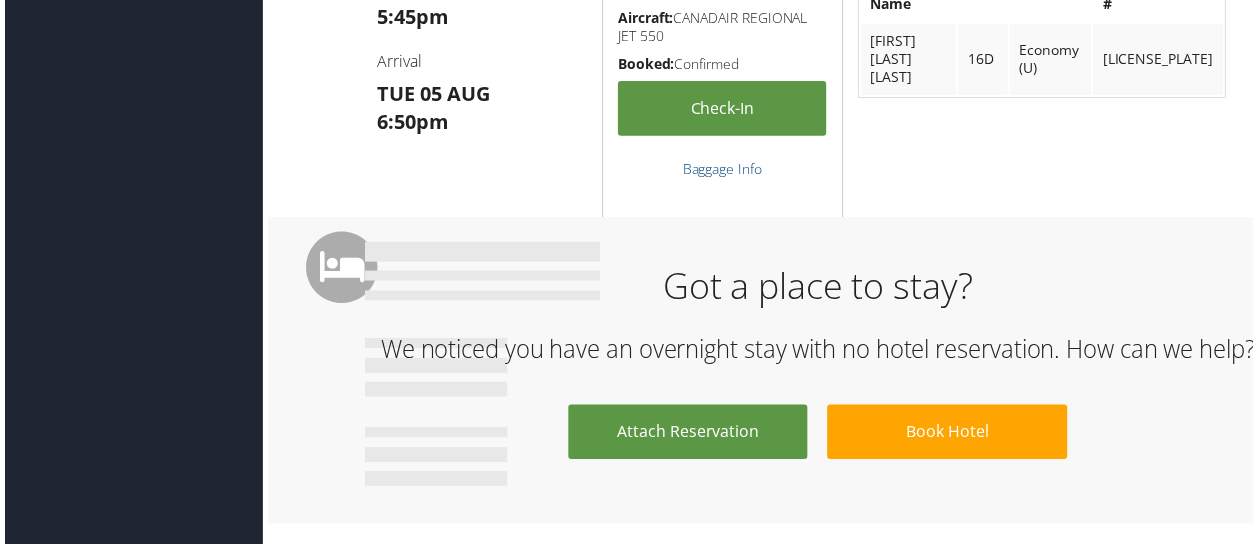scroll, scrollTop: 880, scrollLeft: 0, axis: vertical 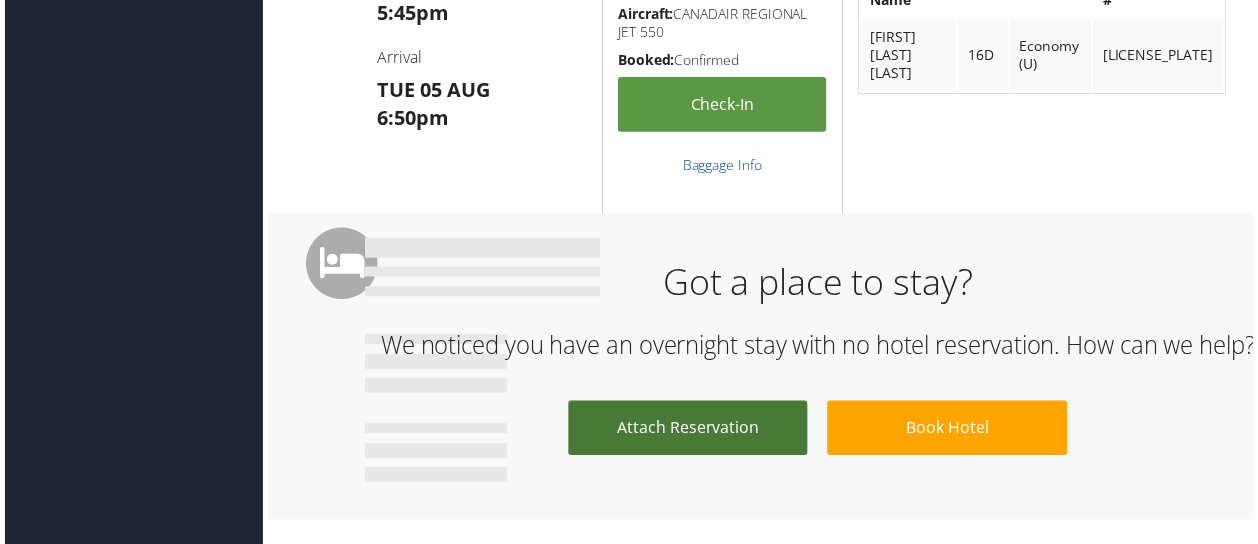 click on "Attach Reservation" at bounding box center [688, 431] 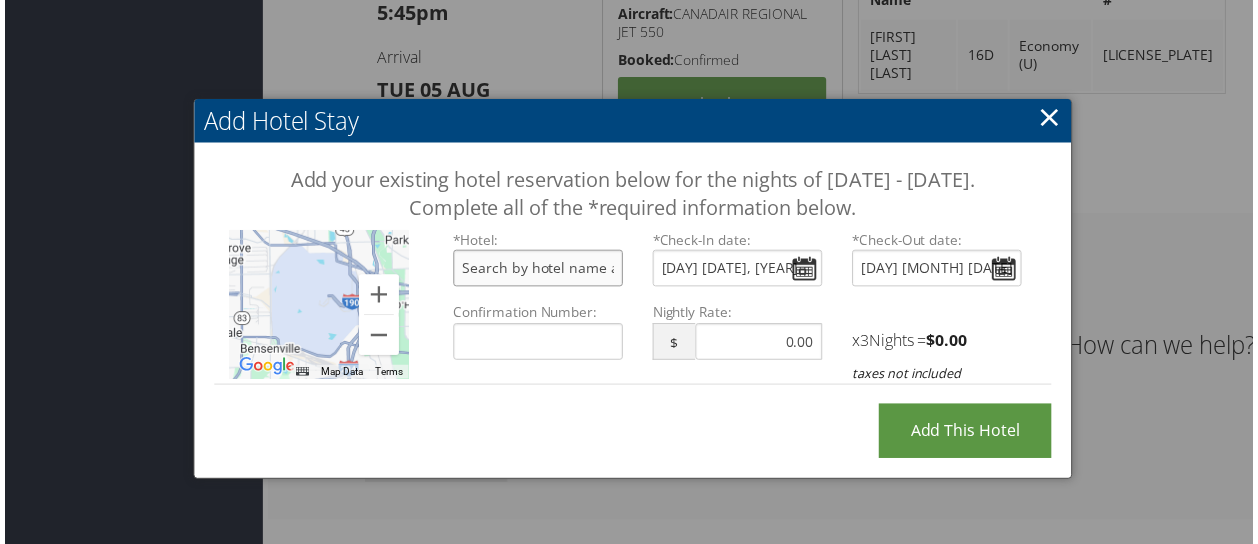 click at bounding box center [537, 270] 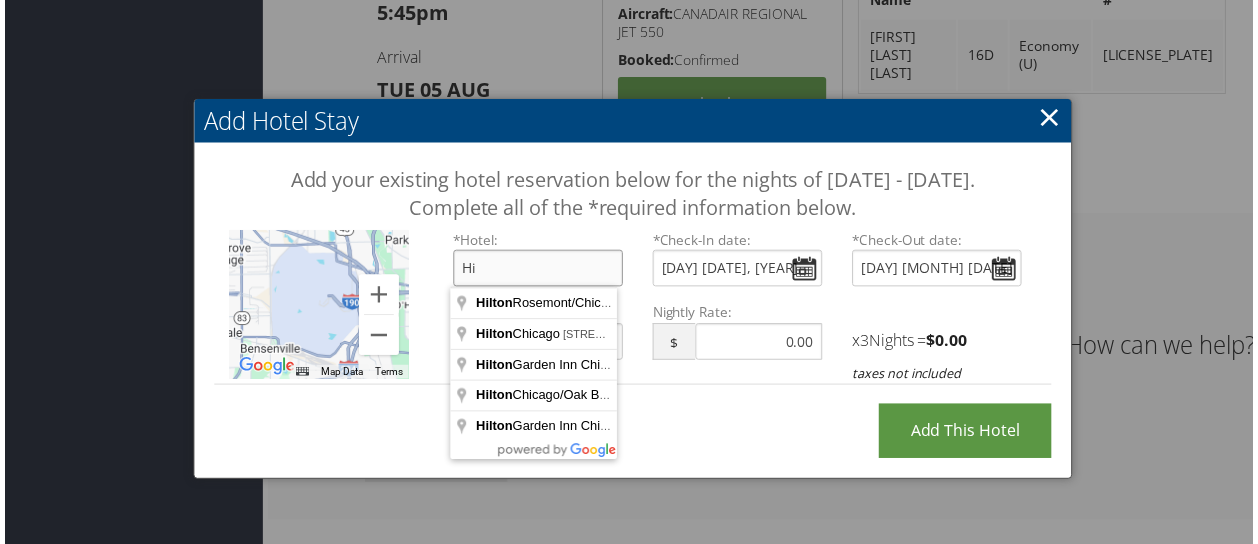 type on "H" 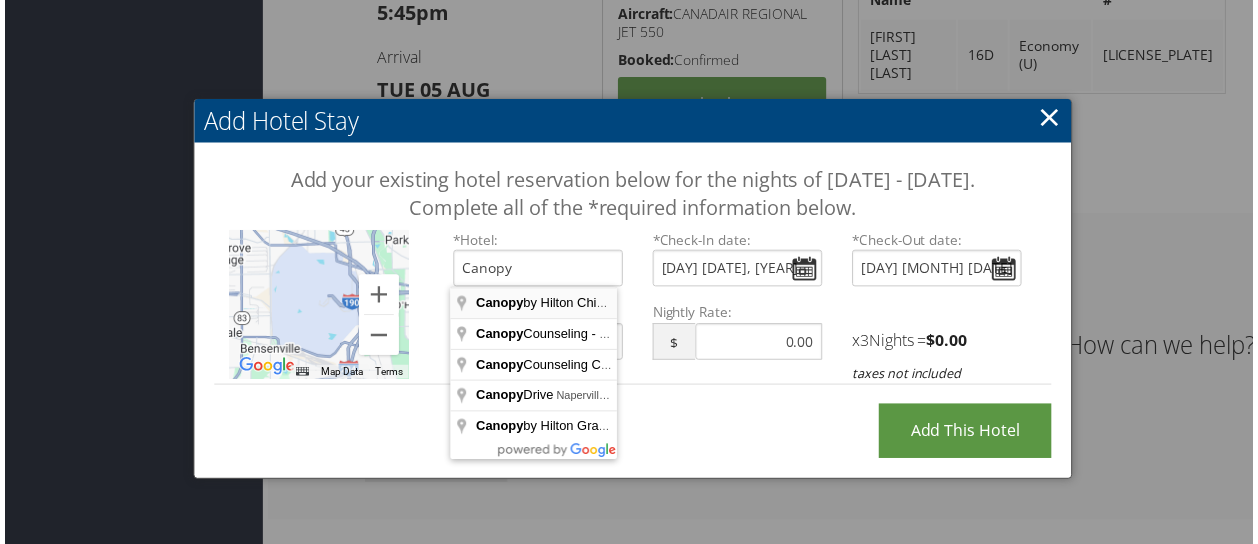 type on "Canopy by Hilton Chicago Central Loop, West Jackson Boulevard, Chicago, IL, USA" 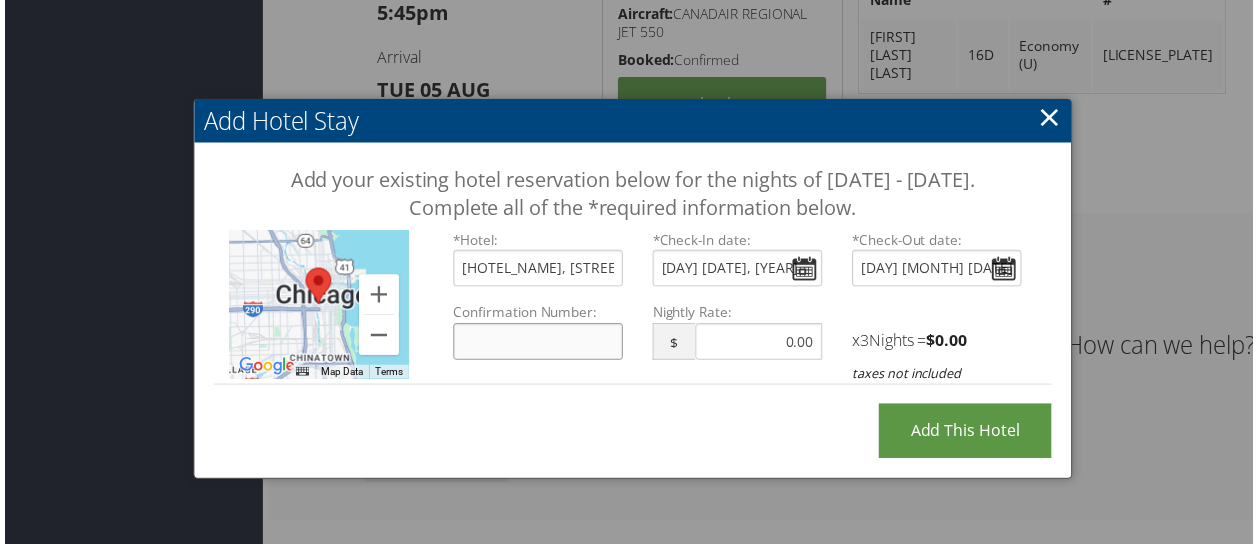 click on "Confirmation Number:" at bounding box center [537, 344] 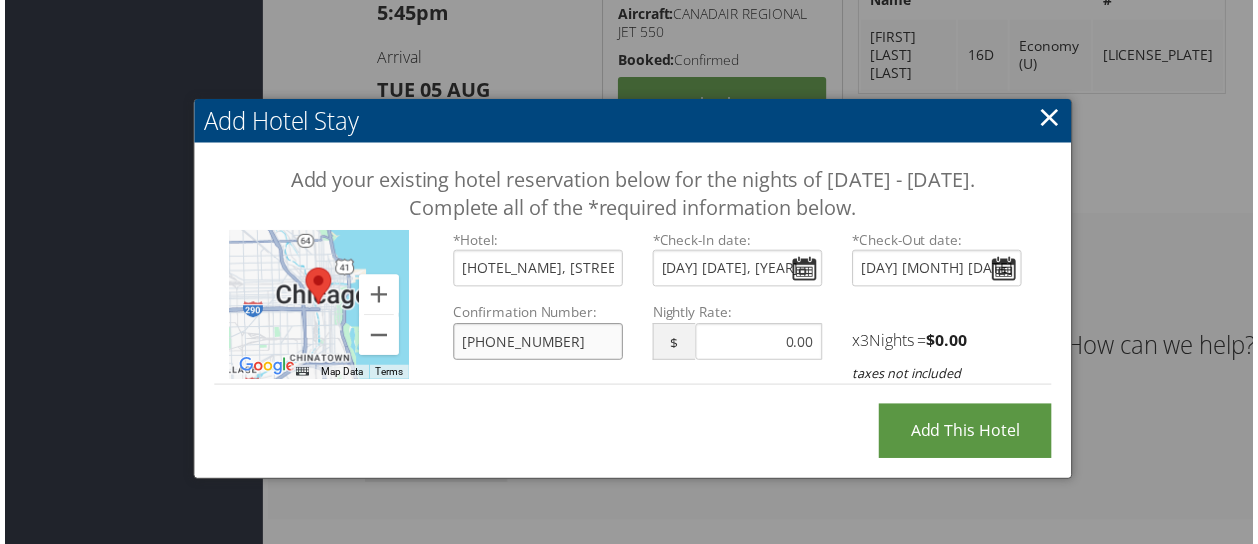 type on "[PHONE]" 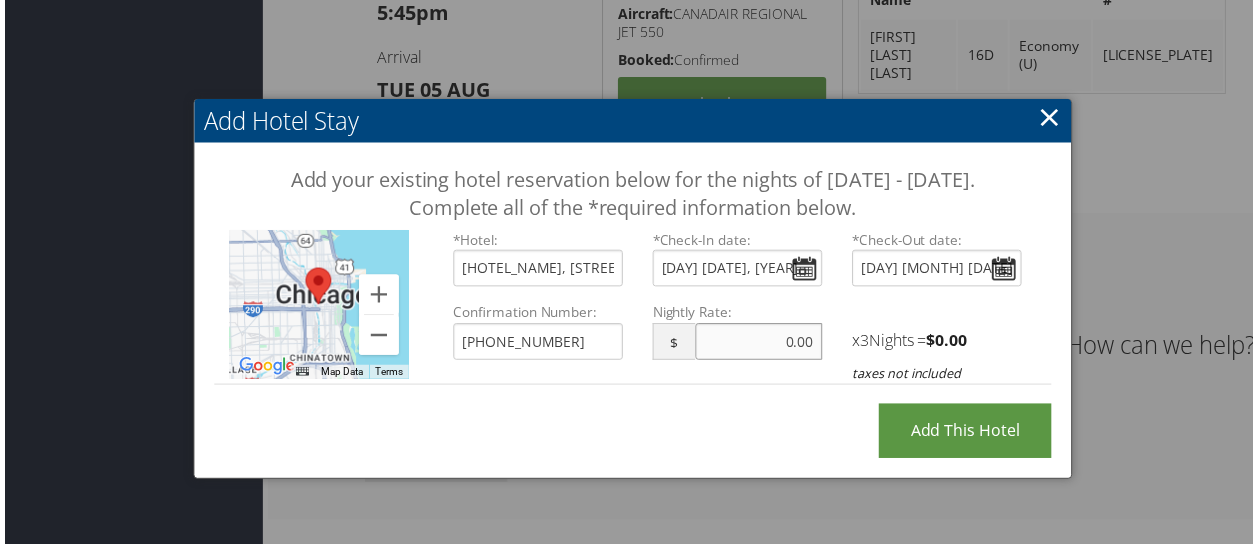 click at bounding box center (760, 344) 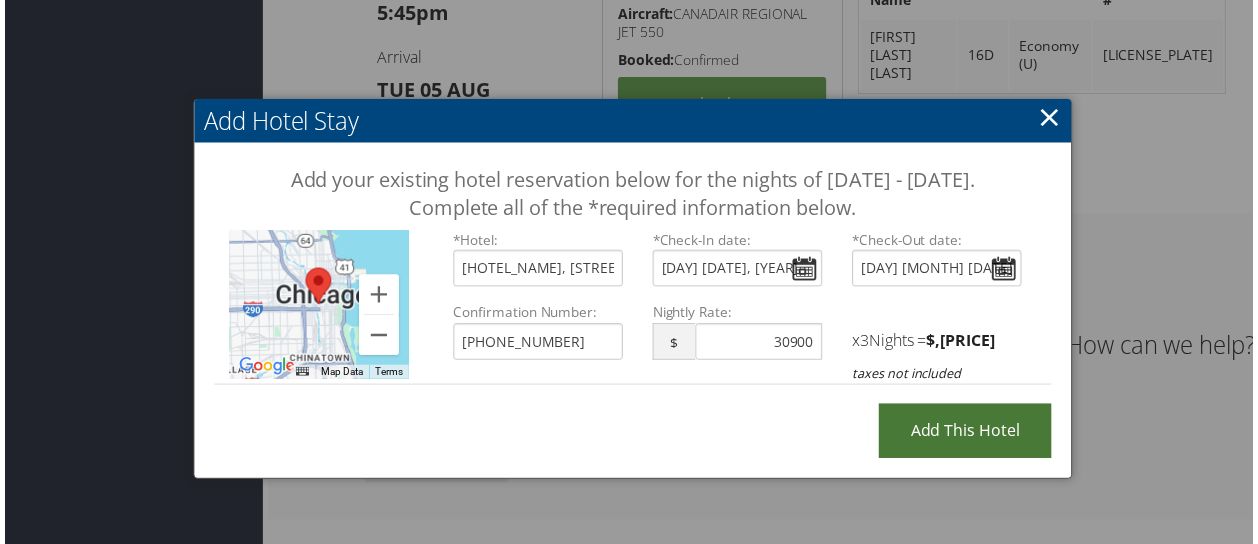 type on "30900.00" 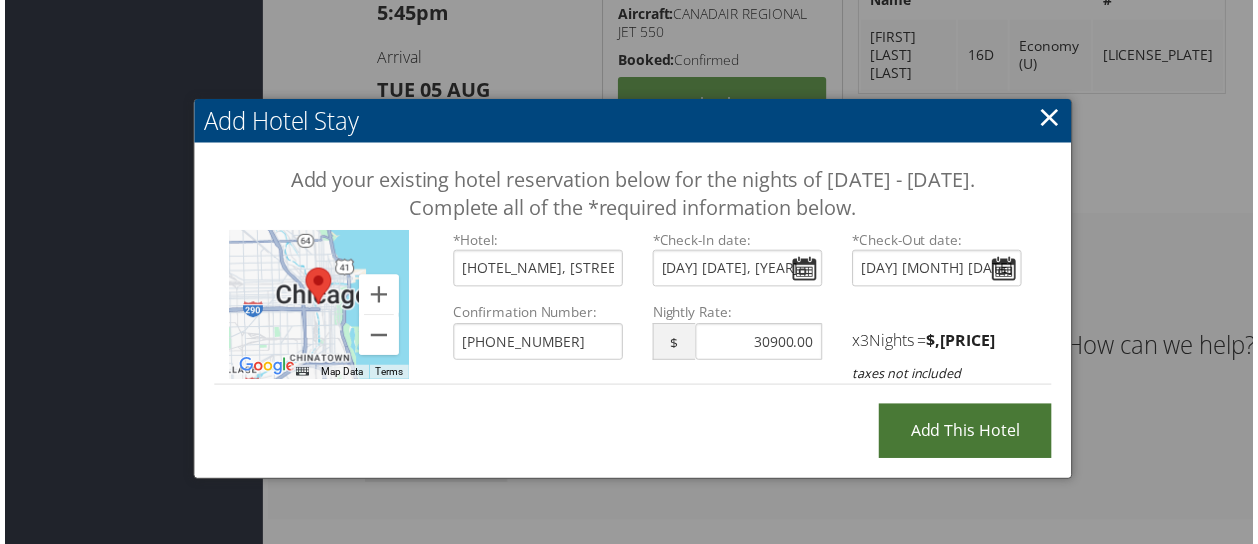 click on "Add this Hotel" at bounding box center (968, 434) 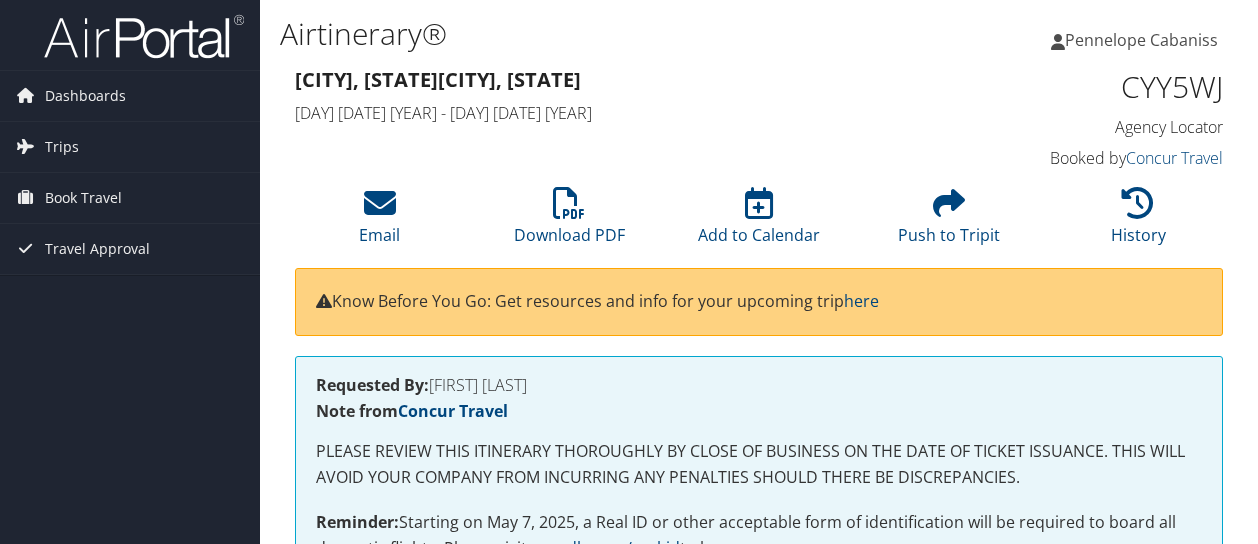scroll, scrollTop: 0, scrollLeft: 0, axis: both 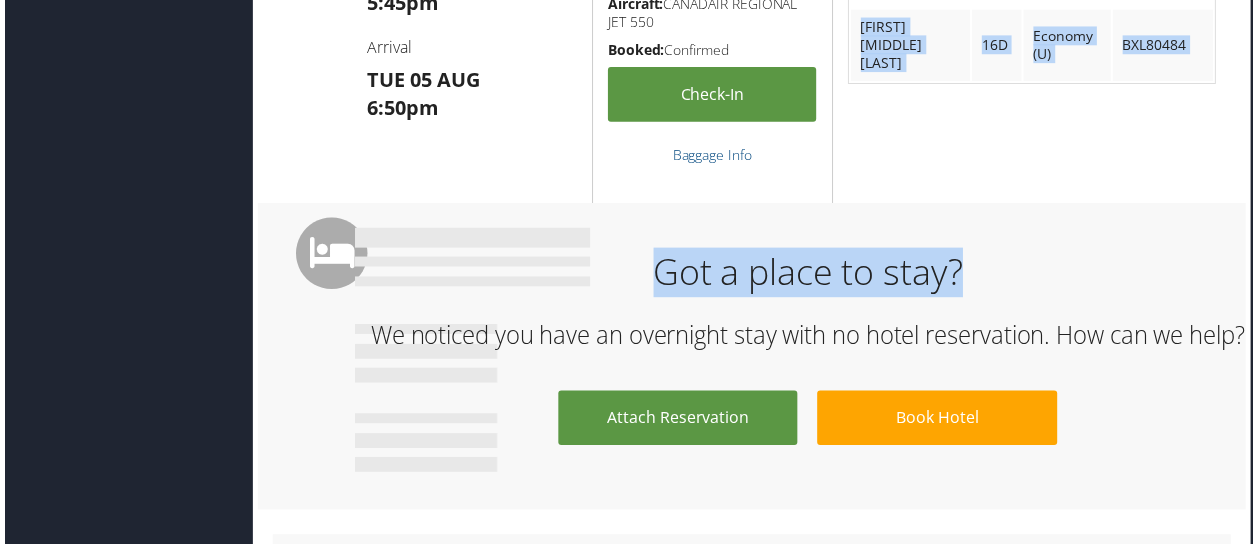 drag, startPoint x: 1254, startPoint y: 167, endPoint x: 1251, endPoint y: 257, distance: 90.04999 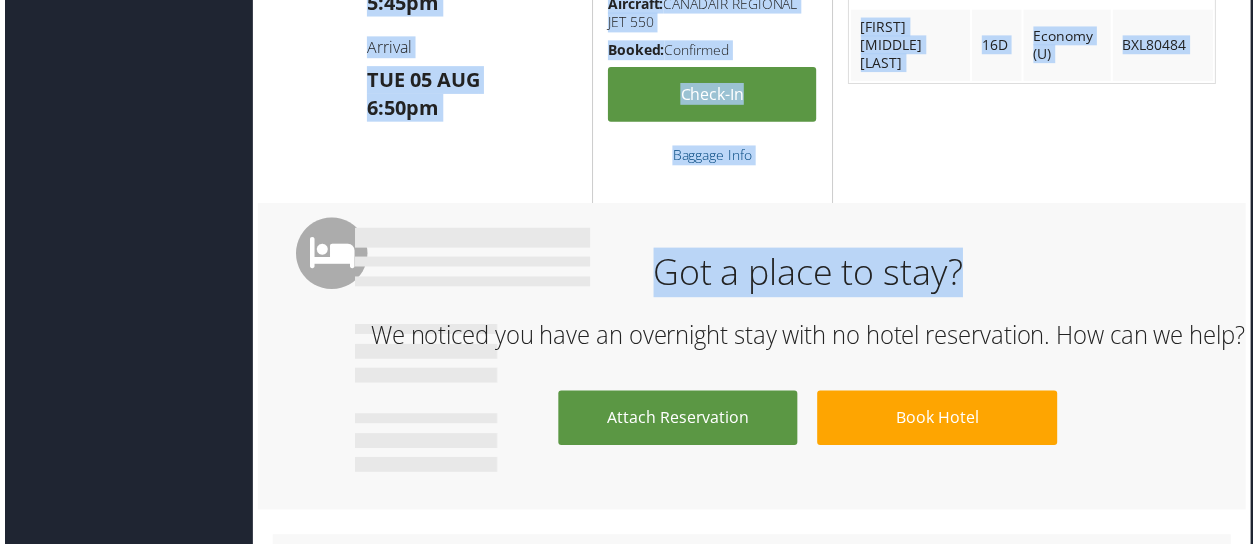 drag, startPoint x: 1252, startPoint y: 225, endPoint x: 1245, endPoint y: 292, distance: 67.36468 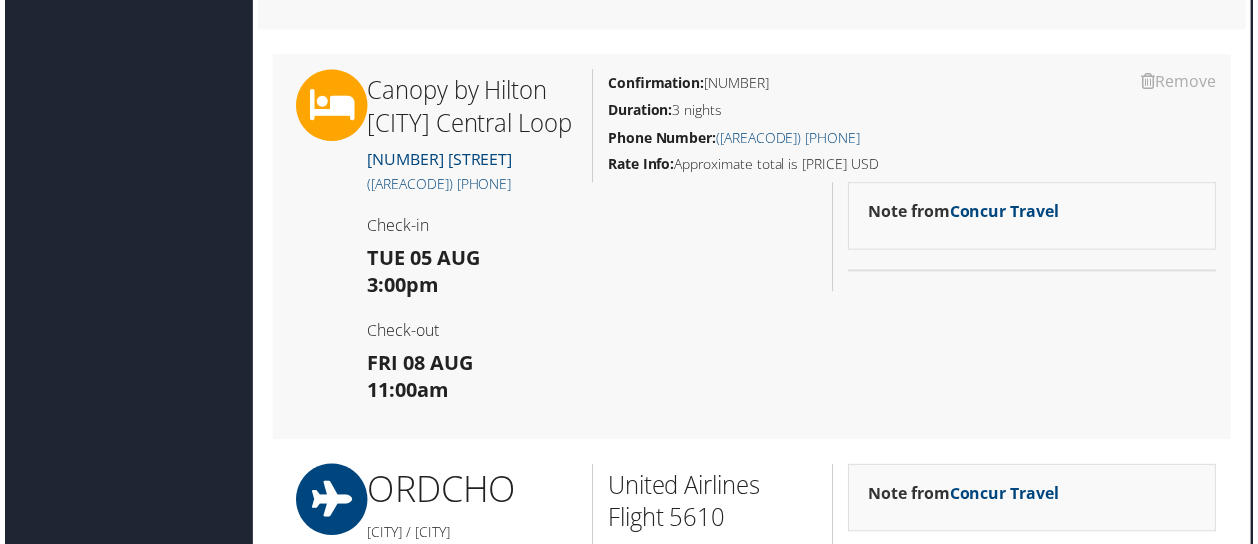 scroll, scrollTop: 1350, scrollLeft: 10, axis: both 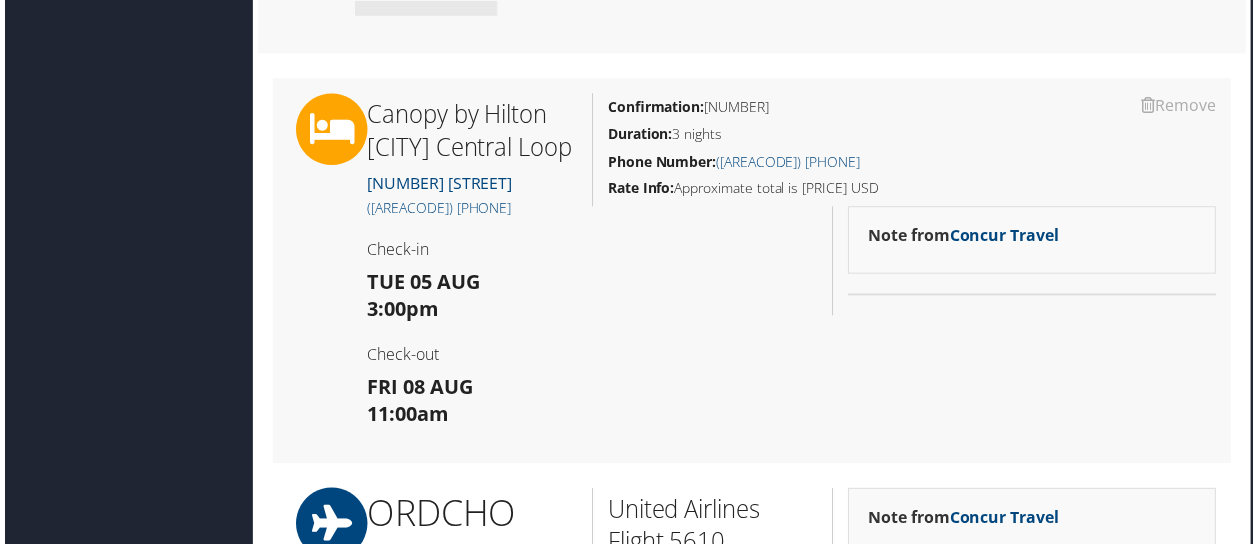 drag, startPoint x: 1246, startPoint y: 270, endPoint x: 1241, endPoint y: 300, distance: 30.413813 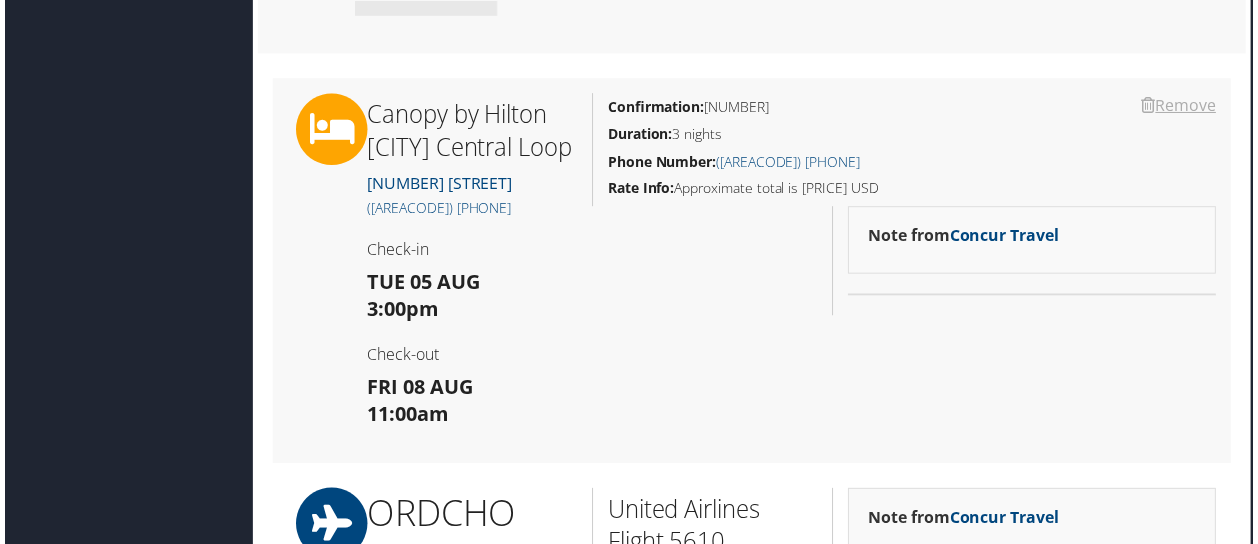 click on "Remove" at bounding box center (1183, 106) 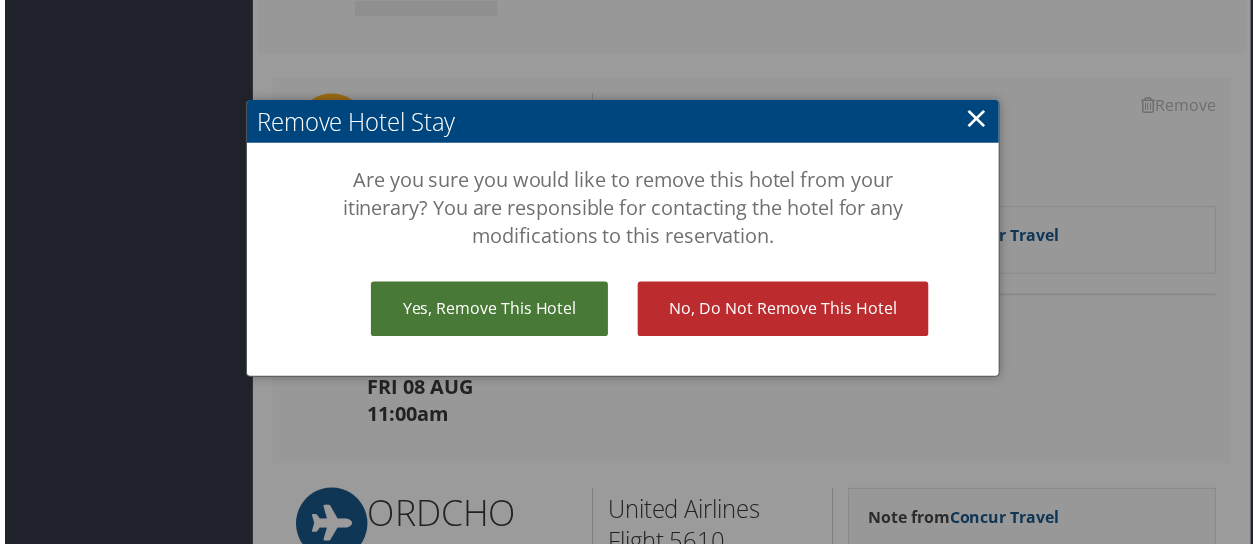 click on "Yes, remove this hotel" at bounding box center [488, 311] 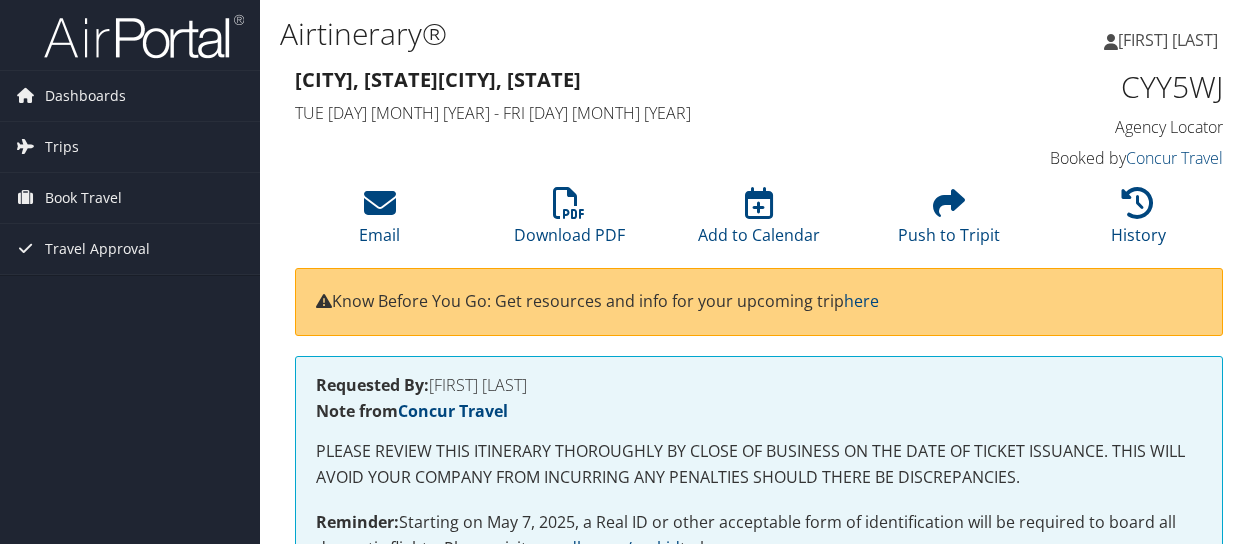 scroll, scrollTop: 0, scrollLeft: 0, axis: both 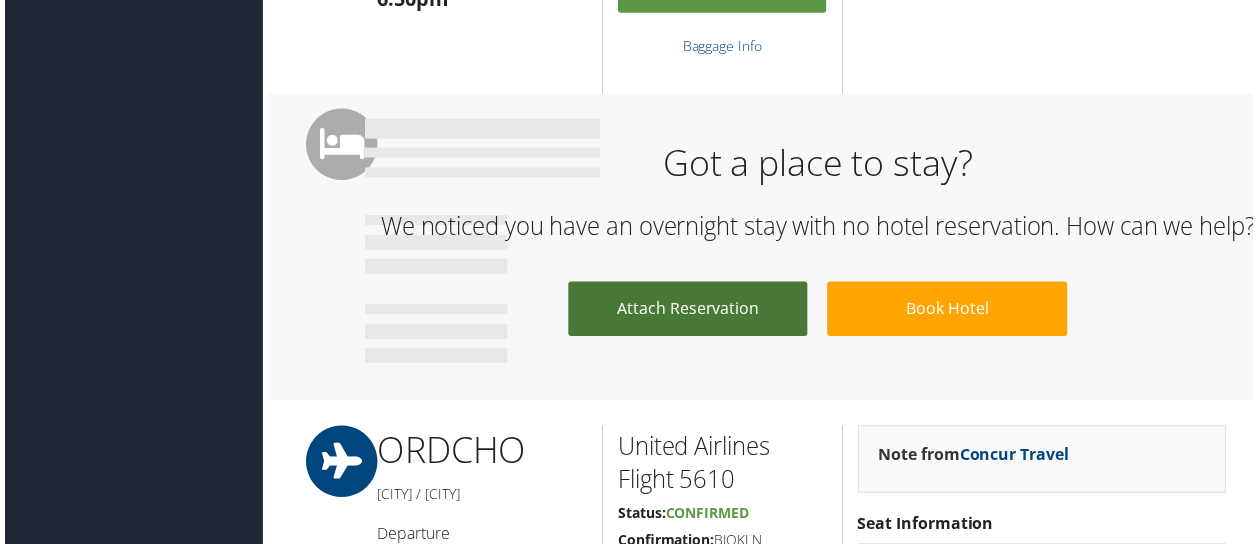 click on "Attach Reservation" at bounding box center [688, 311] 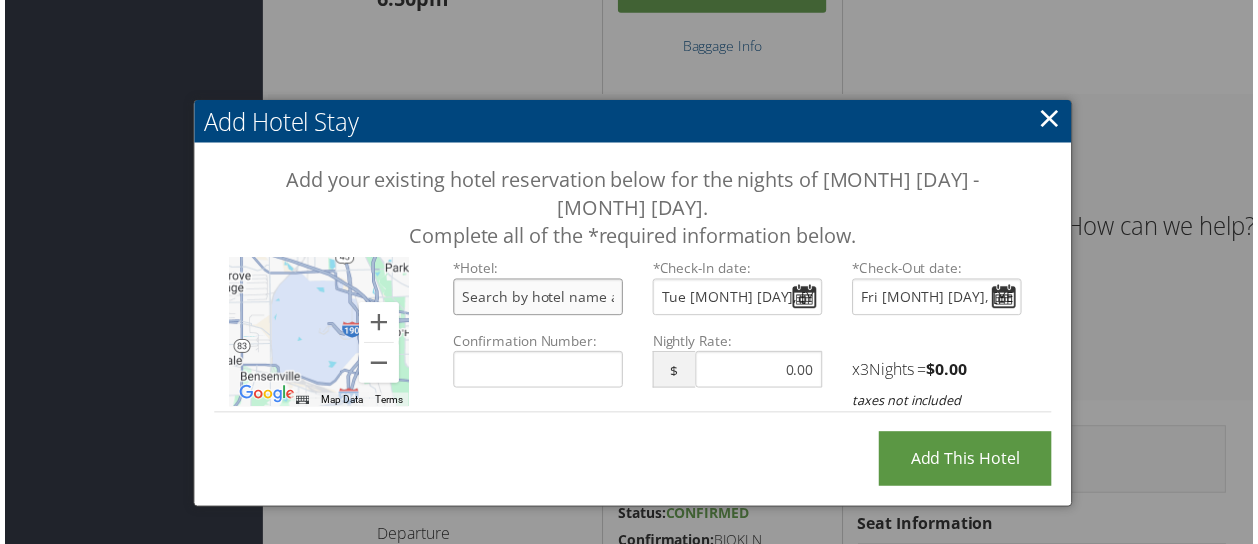 click at bounding box center [537, 299] 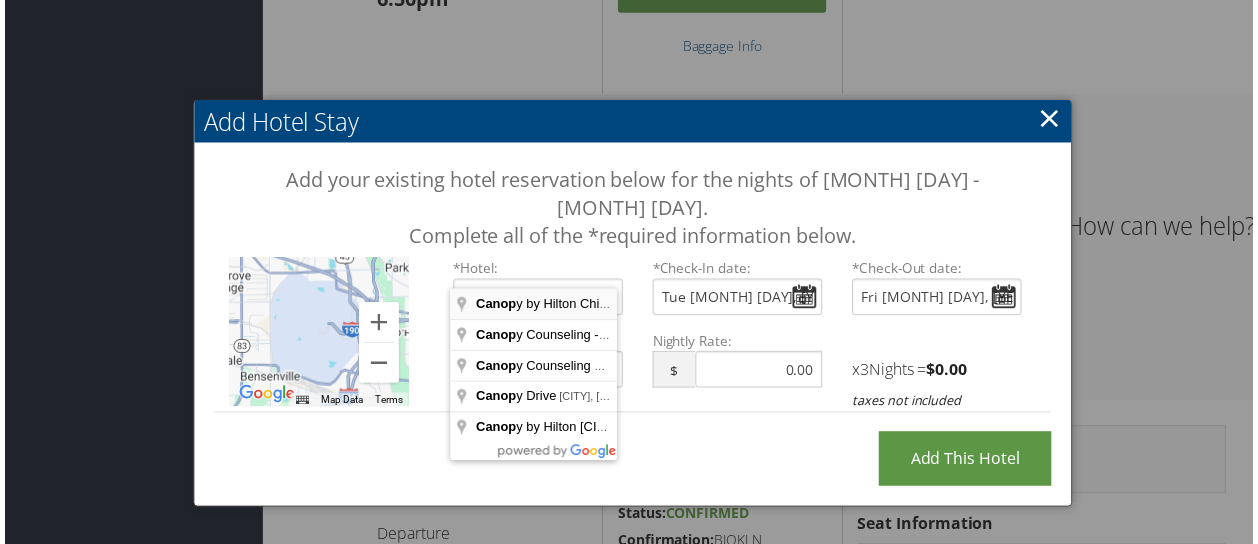 type on "[BRAND] by Hilton [CITY] Central Loop, [STREET], [CITY], [STATE], USA" 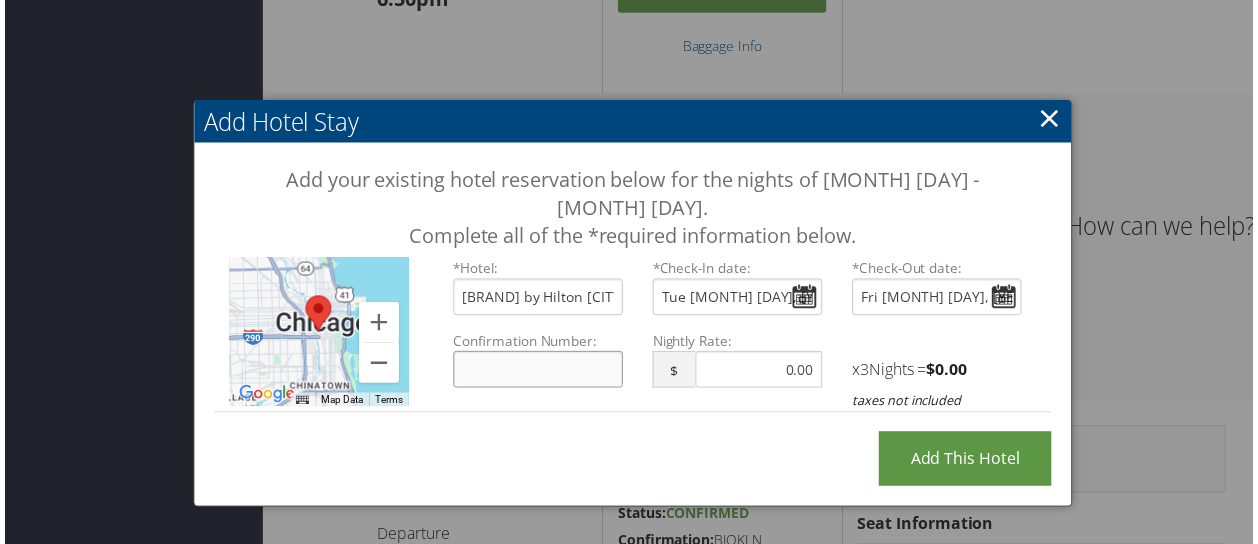 click on "Confirmation Number:" at bounding box center (537, 372) 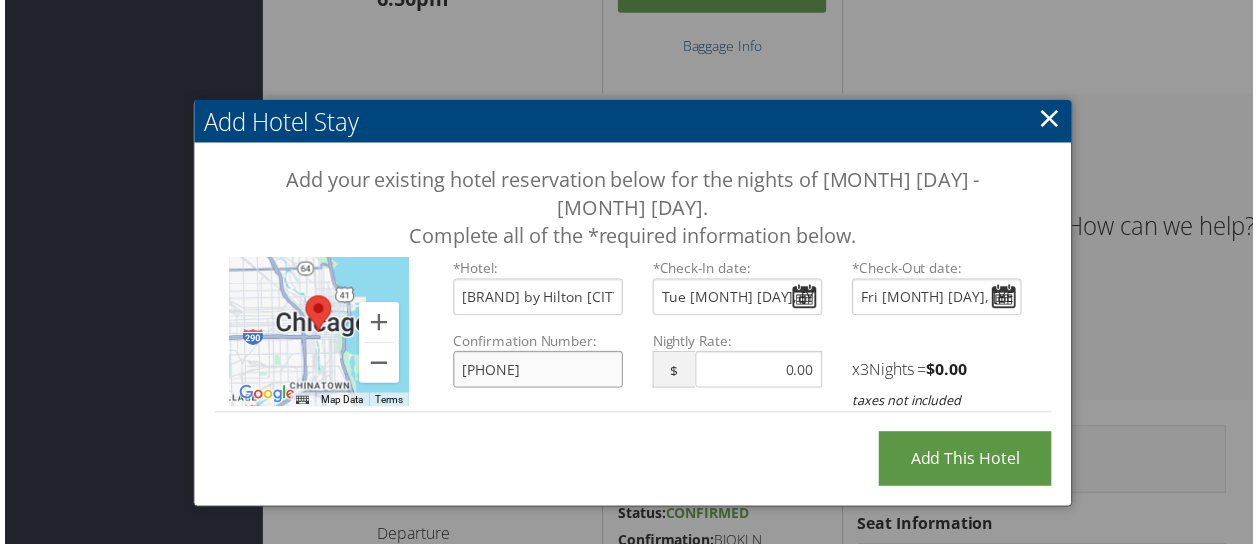 type on "[PHONE]" 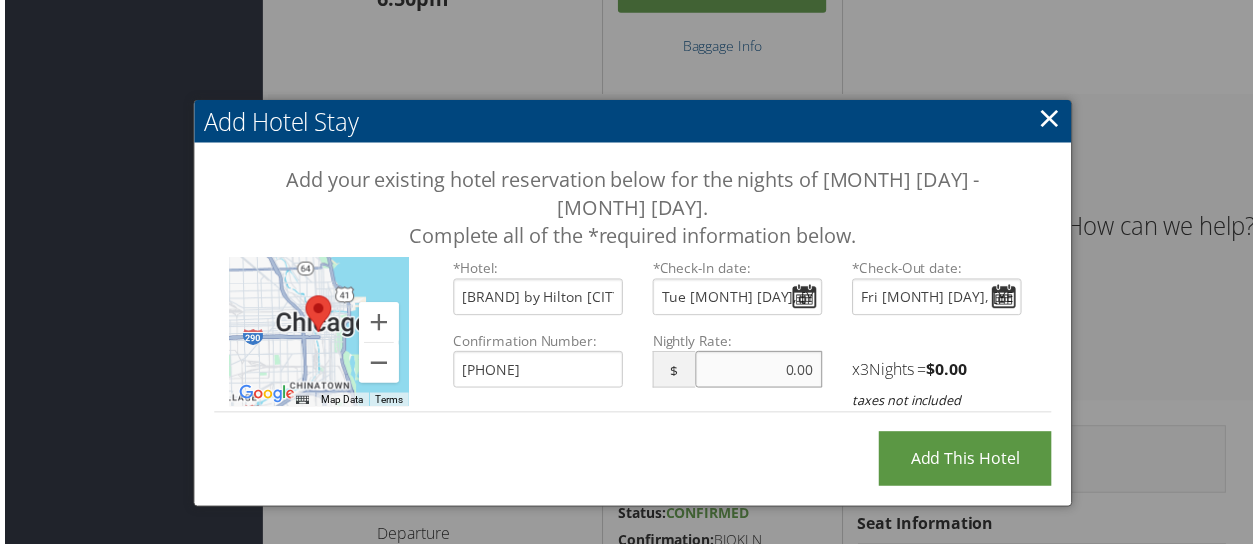 click at bounding box center [760, 372] 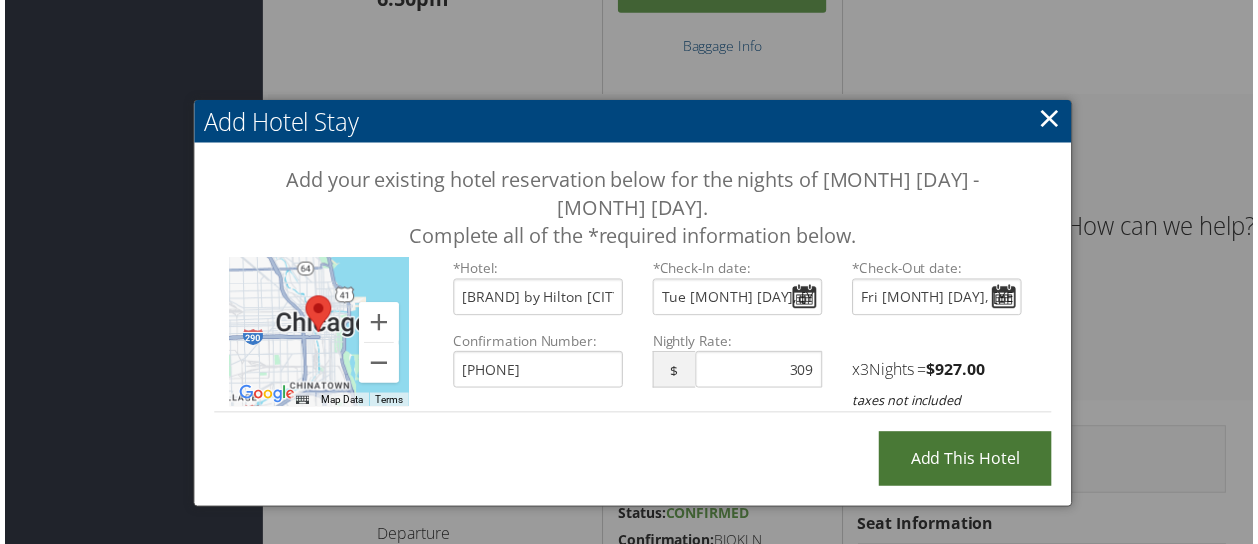 type on "309.00" 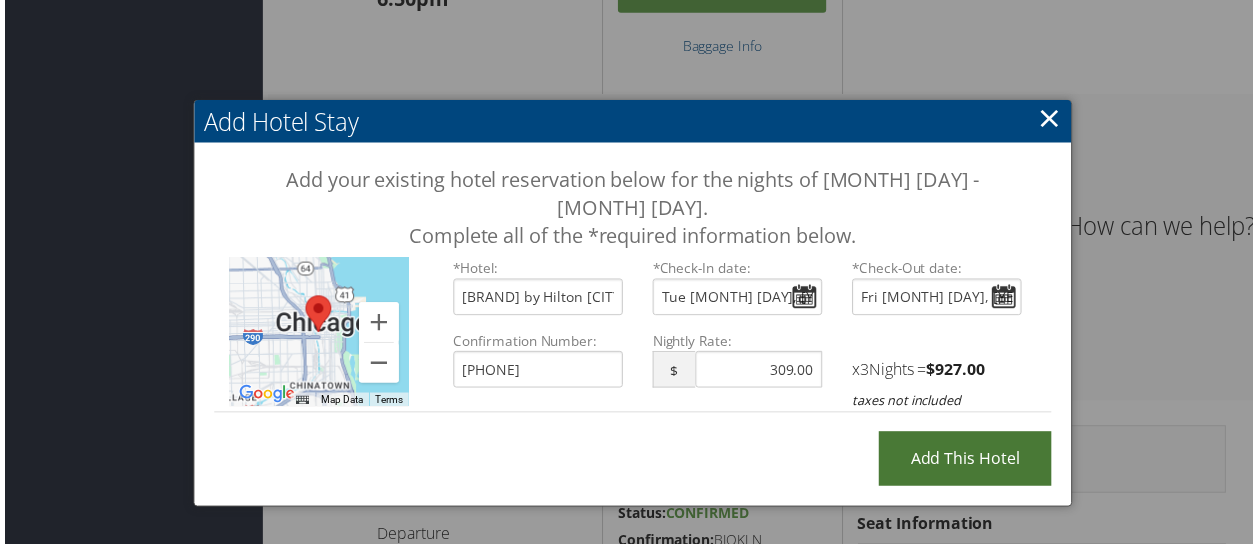 click on "Add this Hotel" at bounding box center [968, 462] 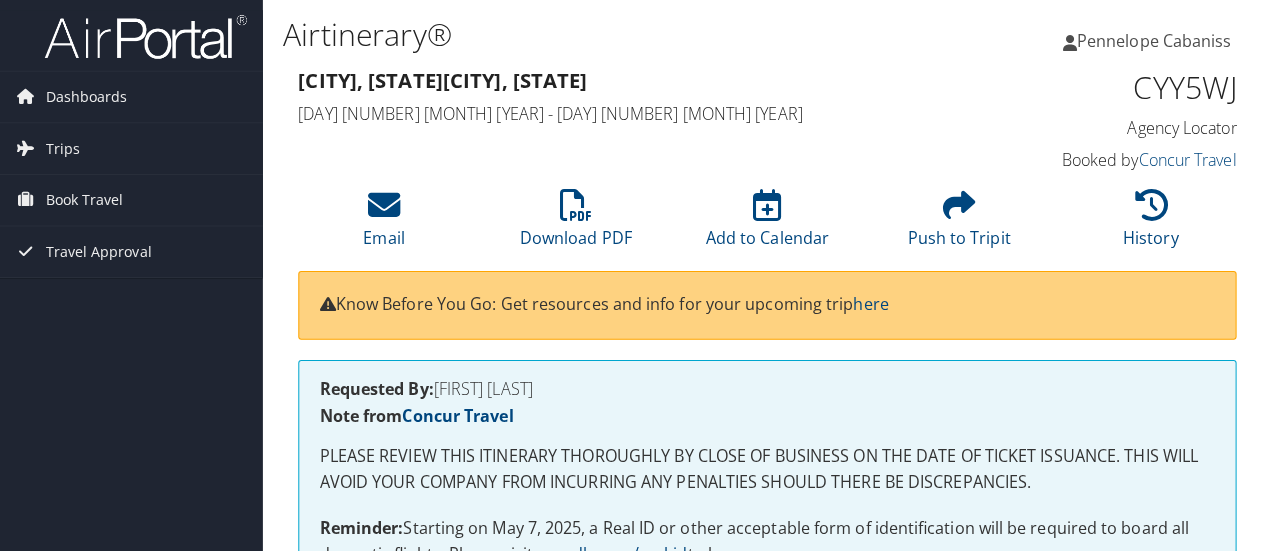 scroll, scrollTop: 0, scrollLeft: 0, axis: both 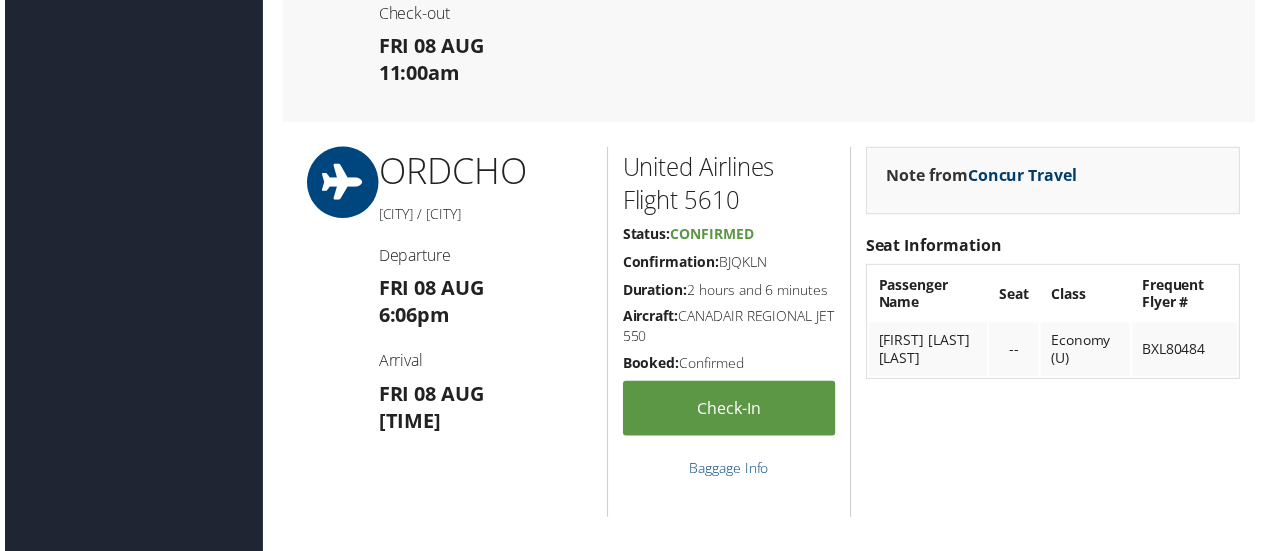 click on "Concur Travel" at bounding box center [1026, 177] 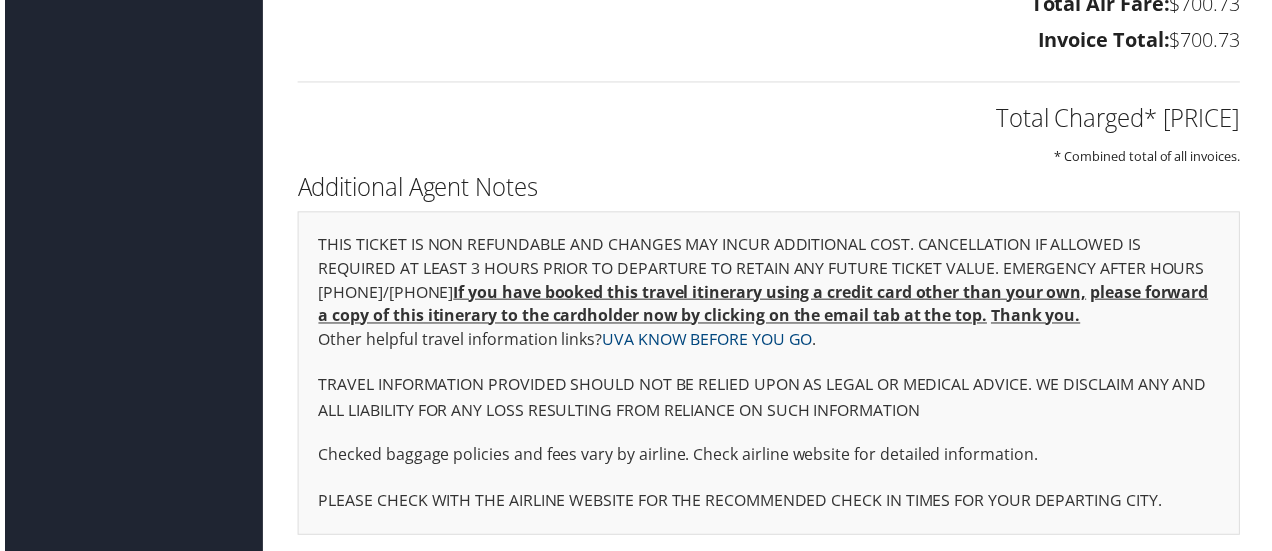 scroll, scrollTop: 2611, scrollLeft: 0, axis: vertical 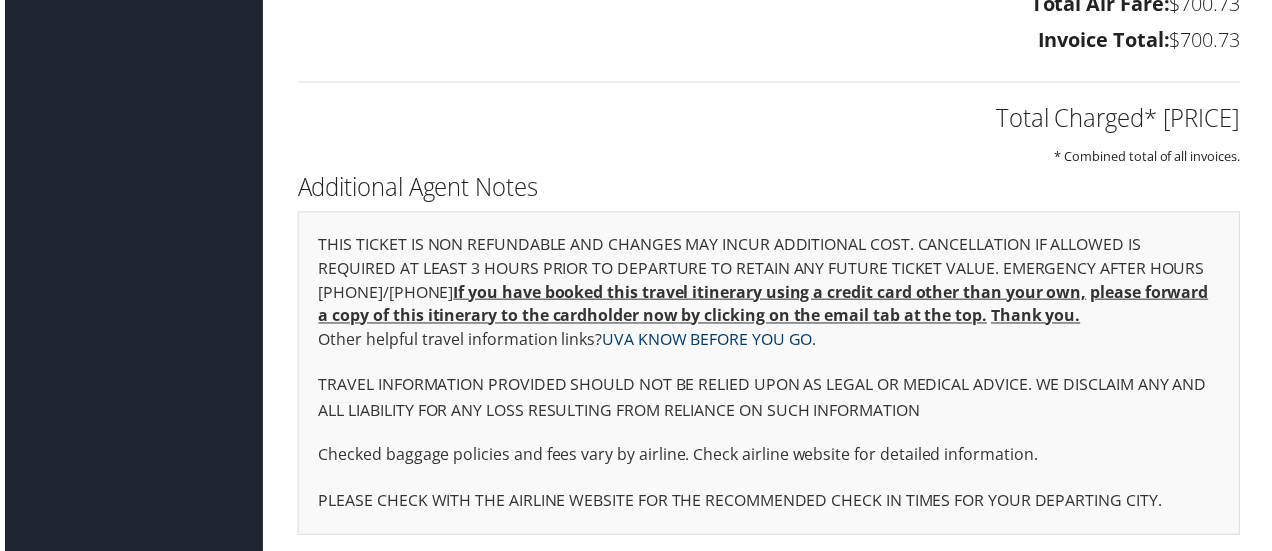 click on "UVA KNOW BEFORE YOU GO" at bounding box center (708, 342) 